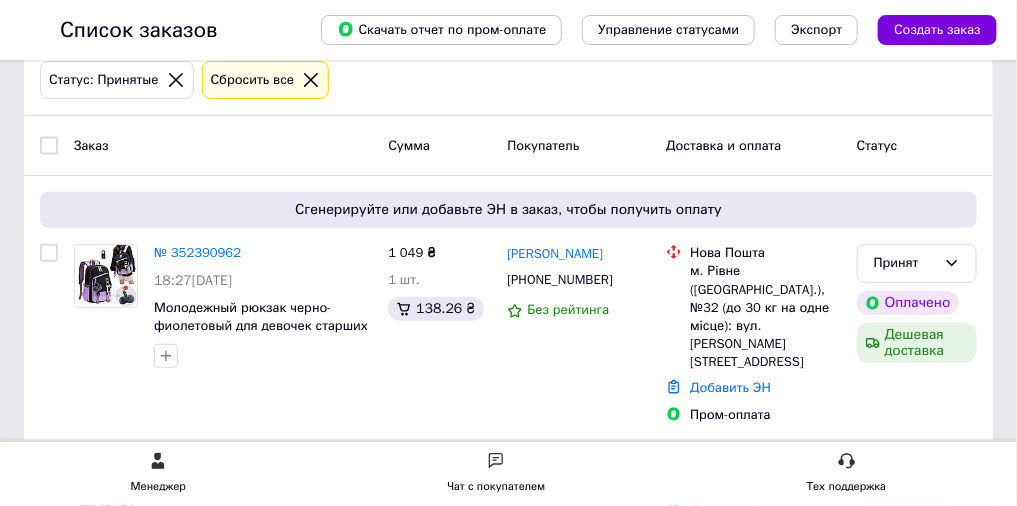 scroll, scrollTop: 111, scrollLeft: 0, axis: vertical 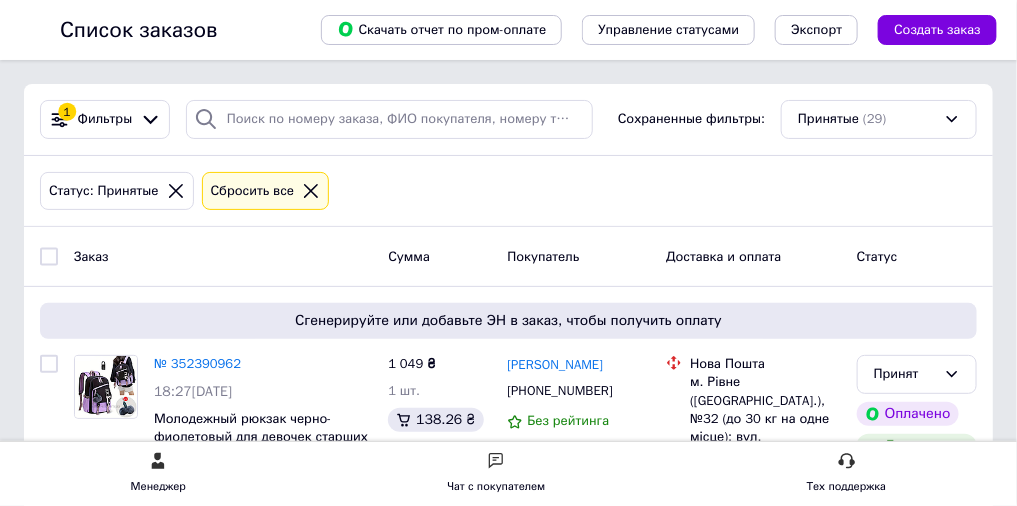 click on "Новые" at bounding box center [-150, 233] 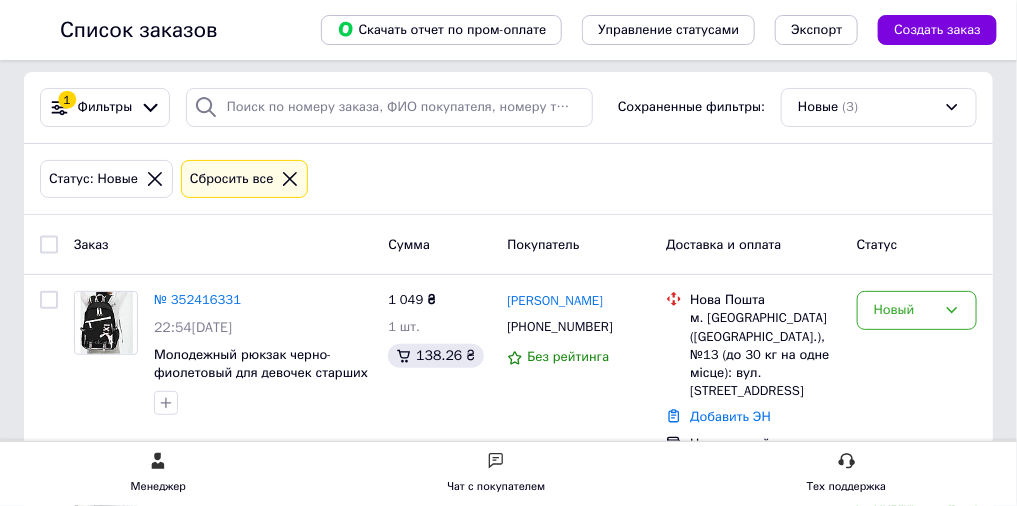 scroll, scrollTop: 0, scrollLeft: 0, axis: both 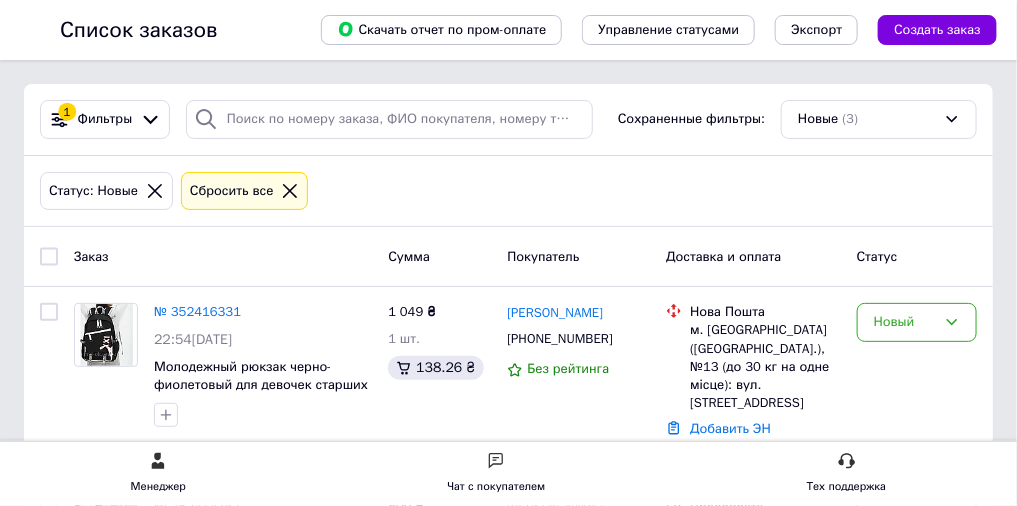 click on "Уведомления" at bounding box center (-141, 455) 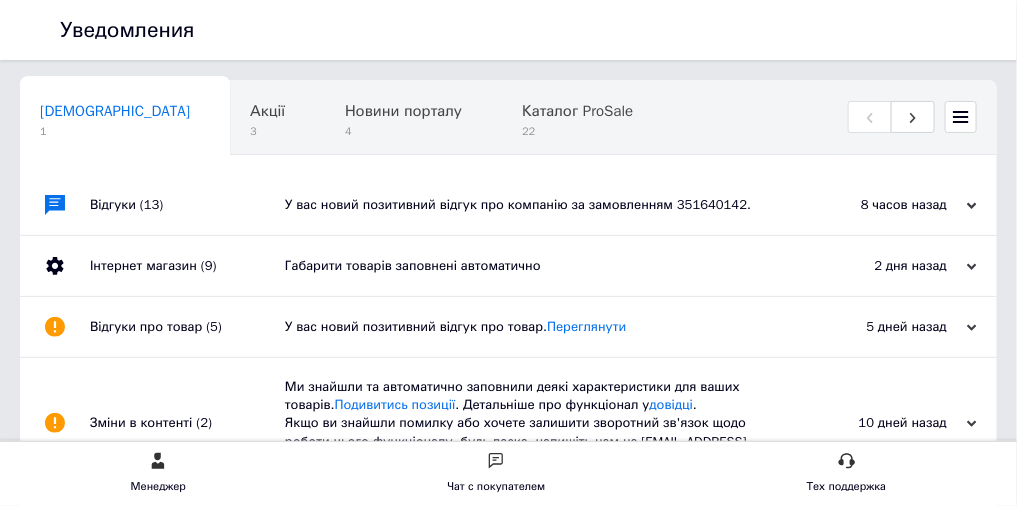 scroll, scrollTop: 0, scrollLeft: 9, axis: horizontal 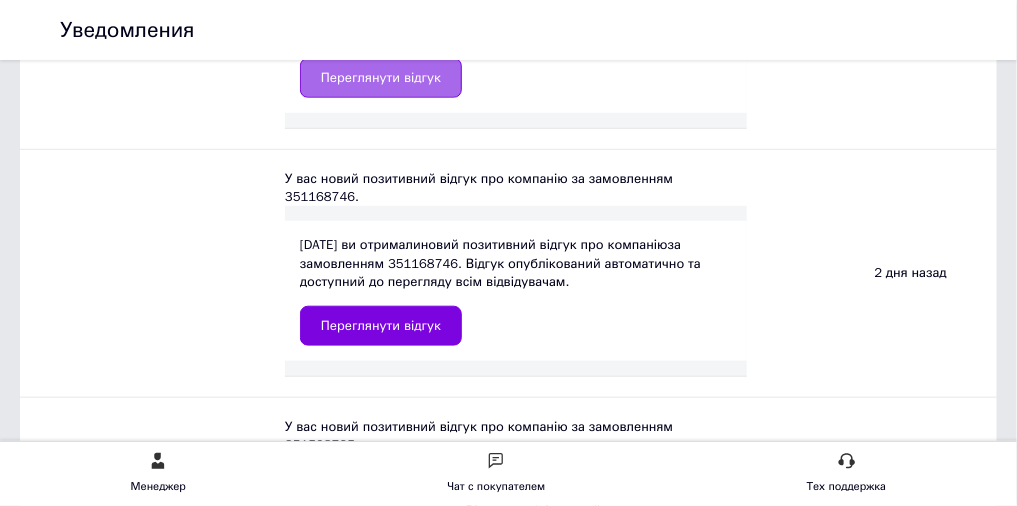 click on "Переглянути відгук" at bounding box center (381, 78) 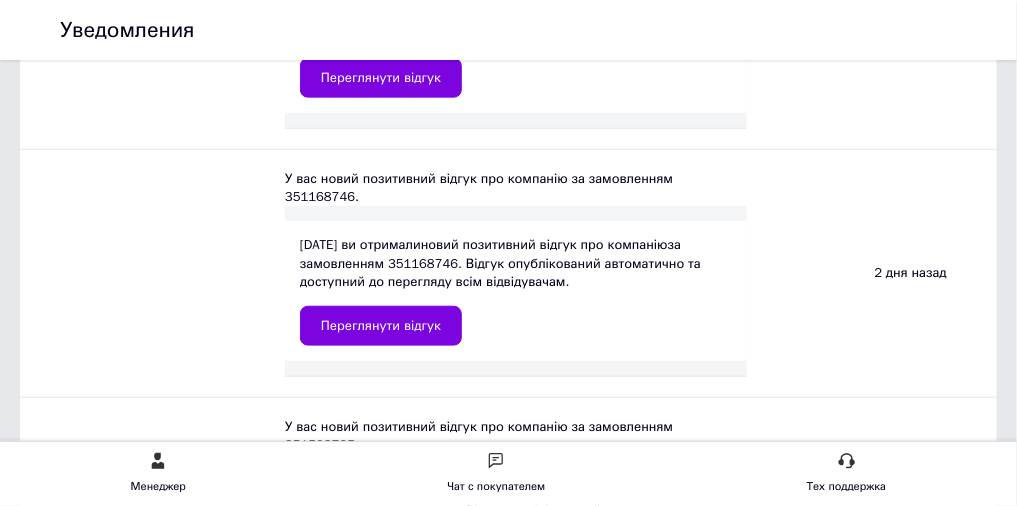 scroll, scrollTop: 0, scrollLeft: 0, axis: both 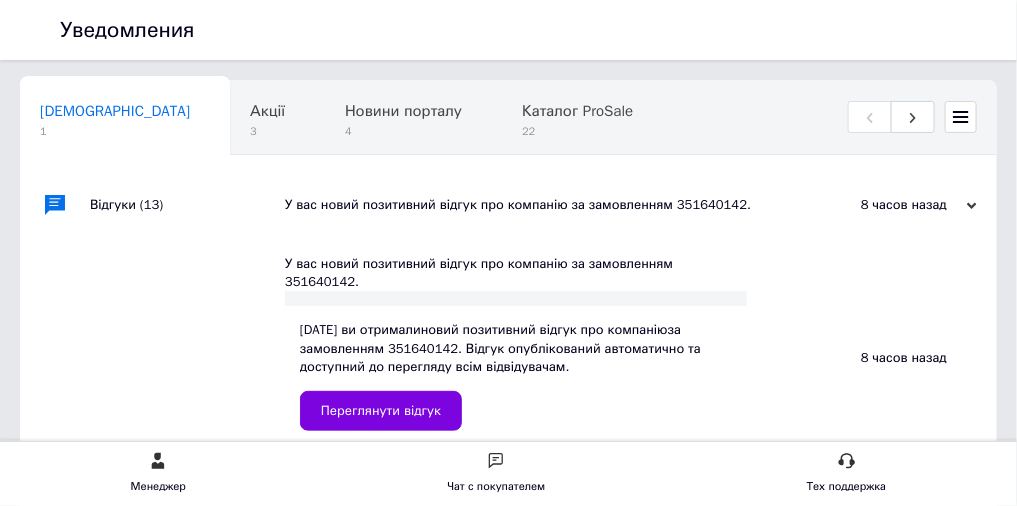 click on "Заказы и сообщения" at bounding box center [-119, 176] 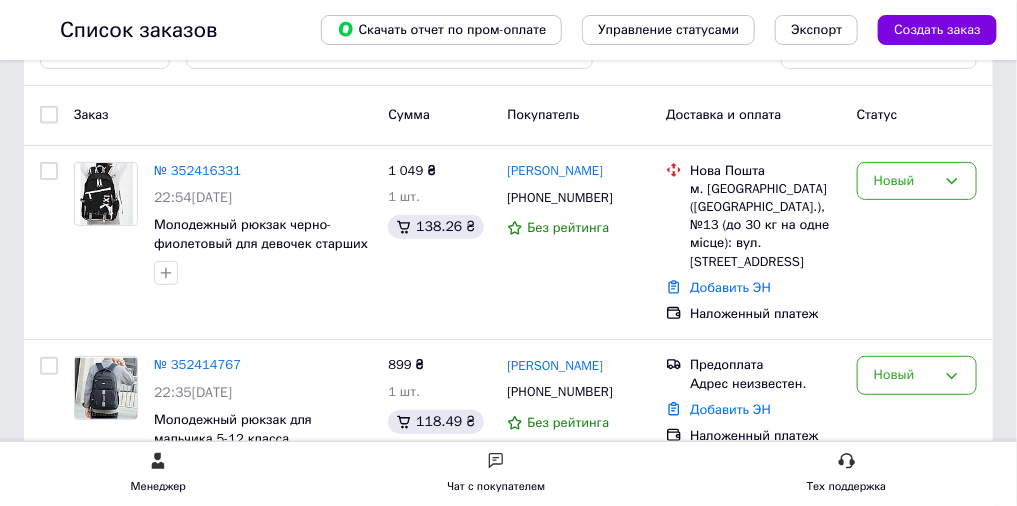 scroll, scrollTop: 0, scrollLeft: 0, axis: both 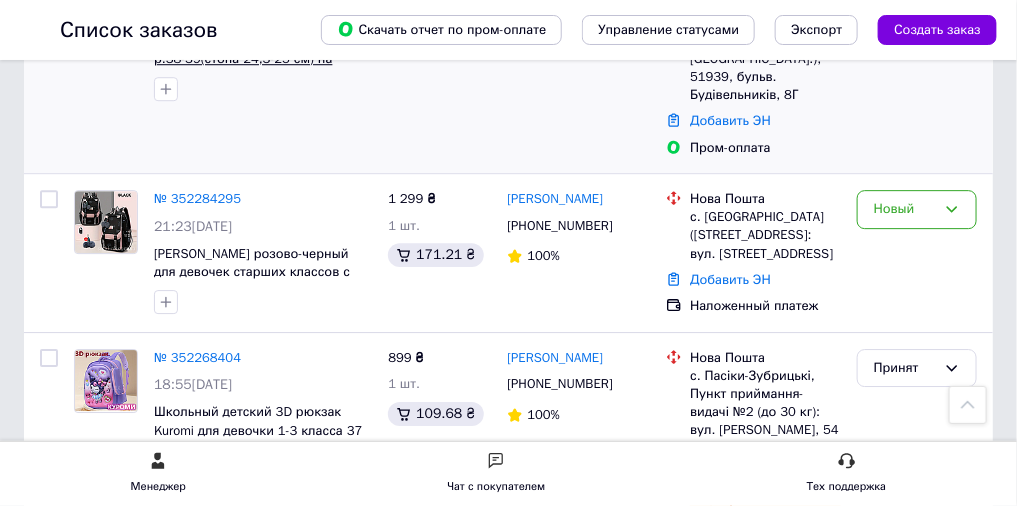 click on "Вьетнамки женские белые EVA р.38-39(стопа 24,3-25 см) на толстой объемной подошве  тапки шлепки шлепанцы пена" at bounding box center [261, 68] 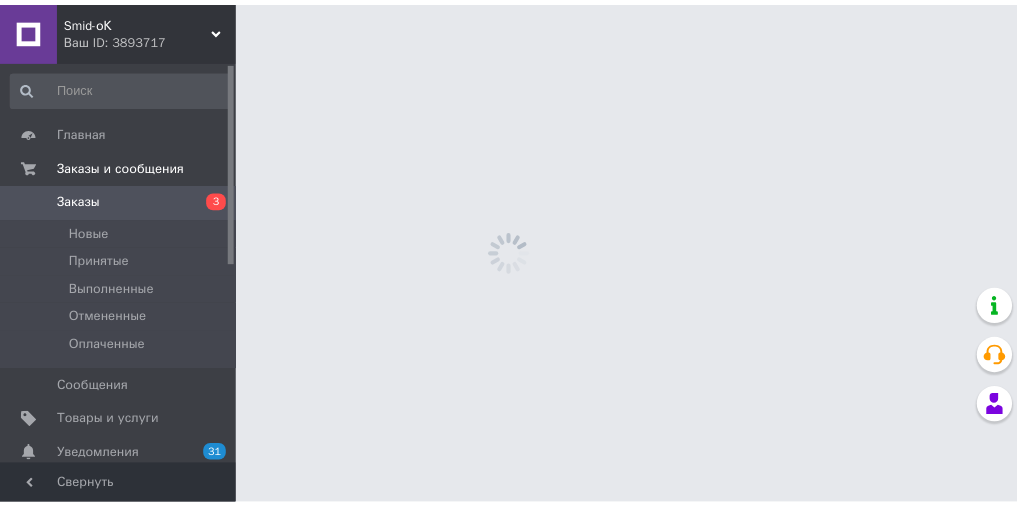 scroll, scrollTop: 0, scrollLeft: 0, axis: both 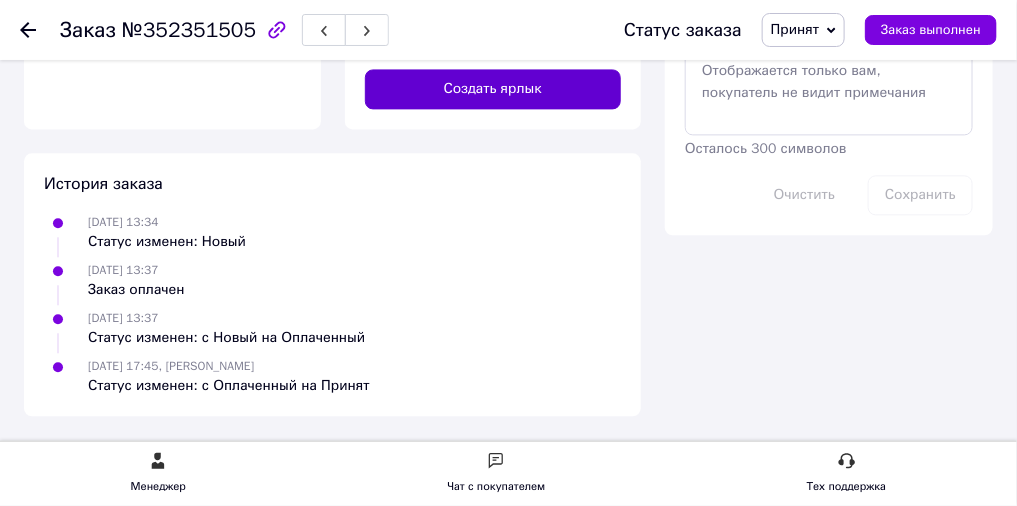 click on "Создать ярлык" at bounding box center [493, 89] 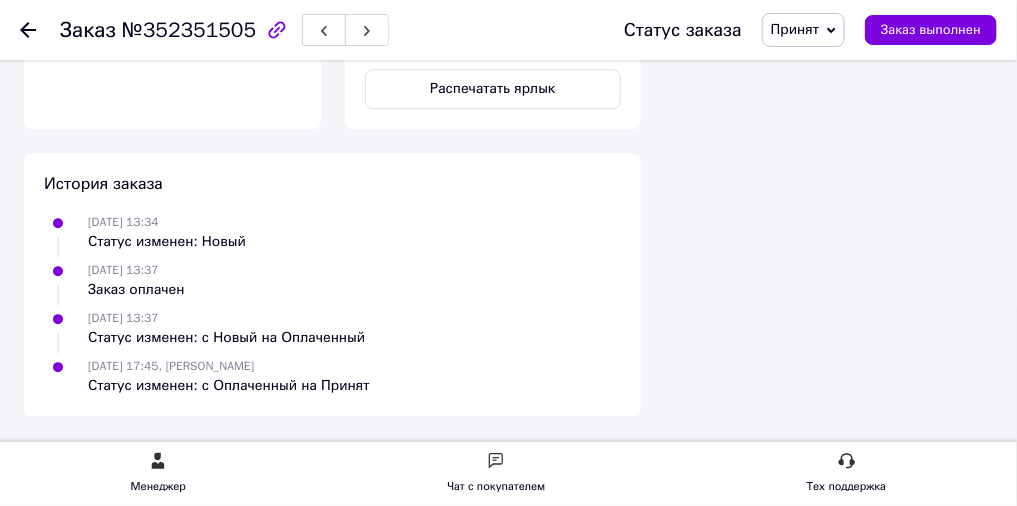 scroll, scrollTop: 1873, scrollLeft: 0, axis: vertical 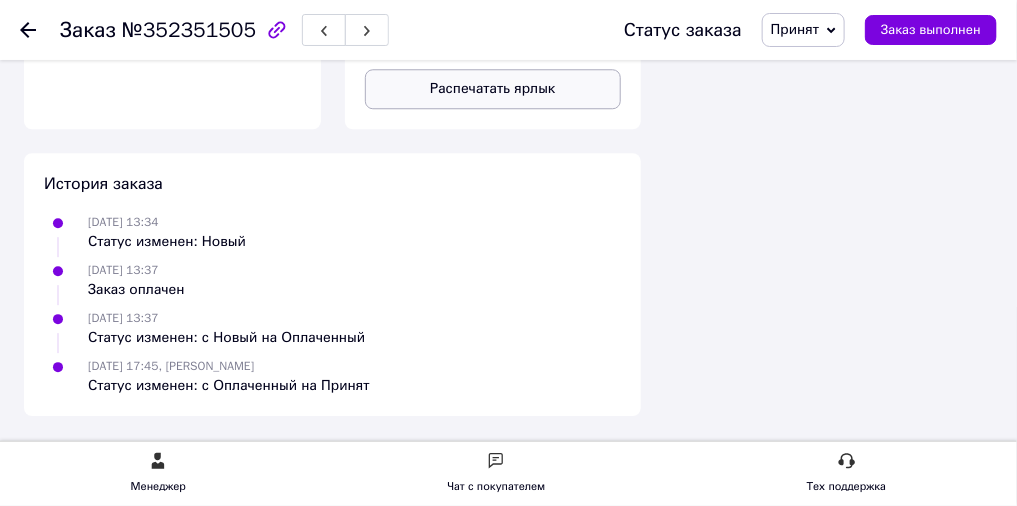 click on "Распечатать ярлык" at bounding box center [493, 89] 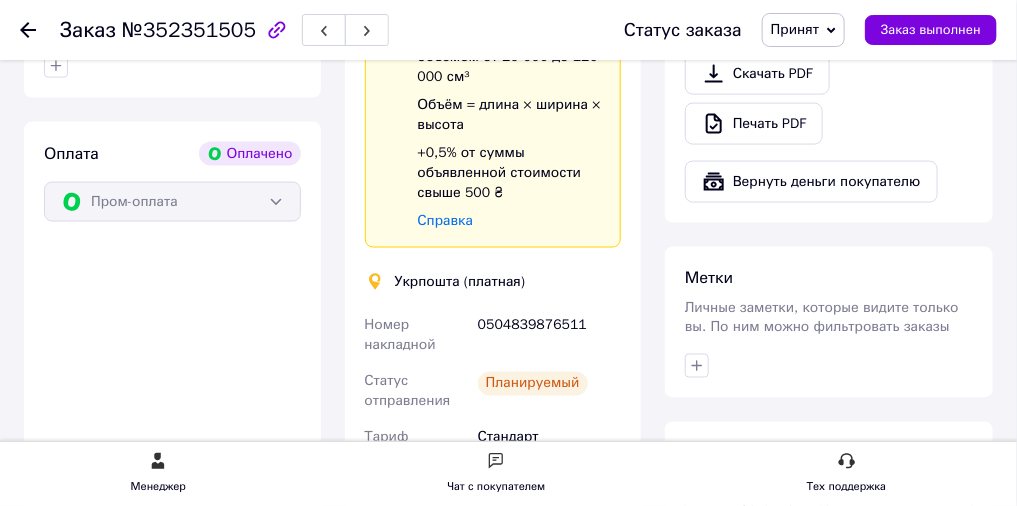 scroll, scrollTop: 695, scrollLeft: 0, axis: vertical 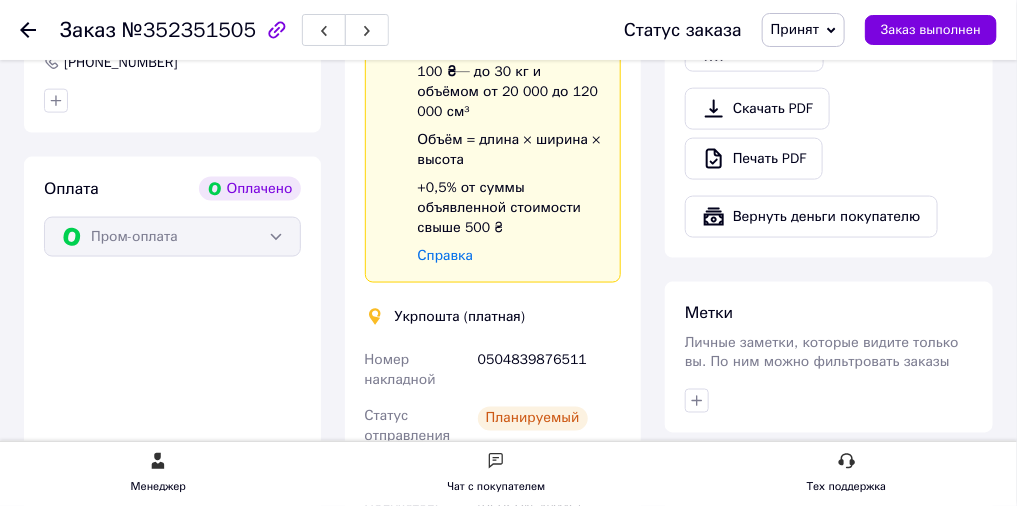 click 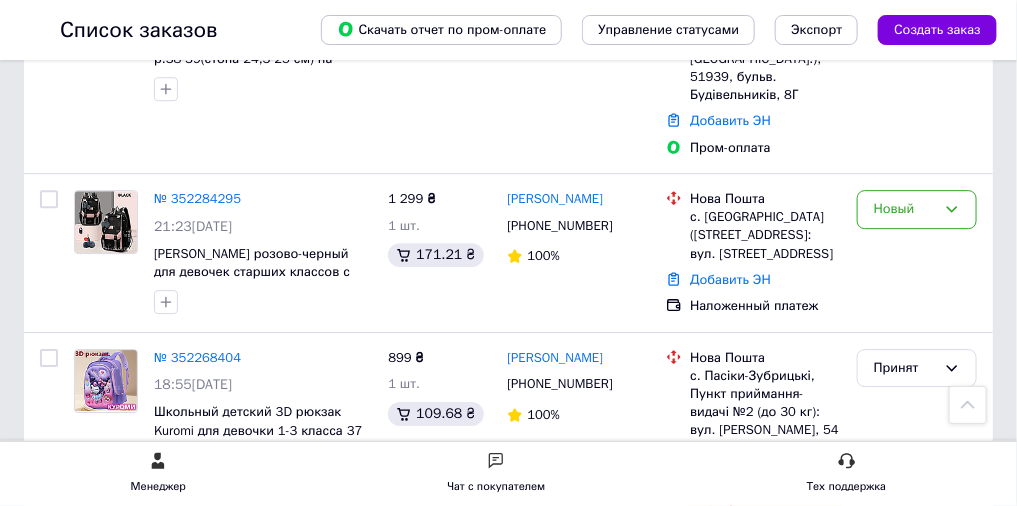 scroll, scrollTop: 1604, scrollLeft: 0, axis: vertical 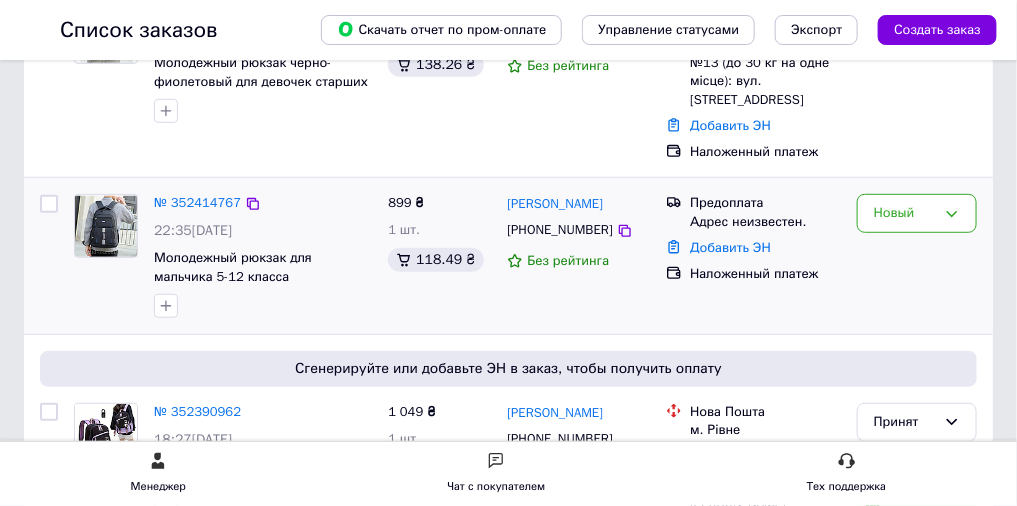 click at bounding box center (106, 226) 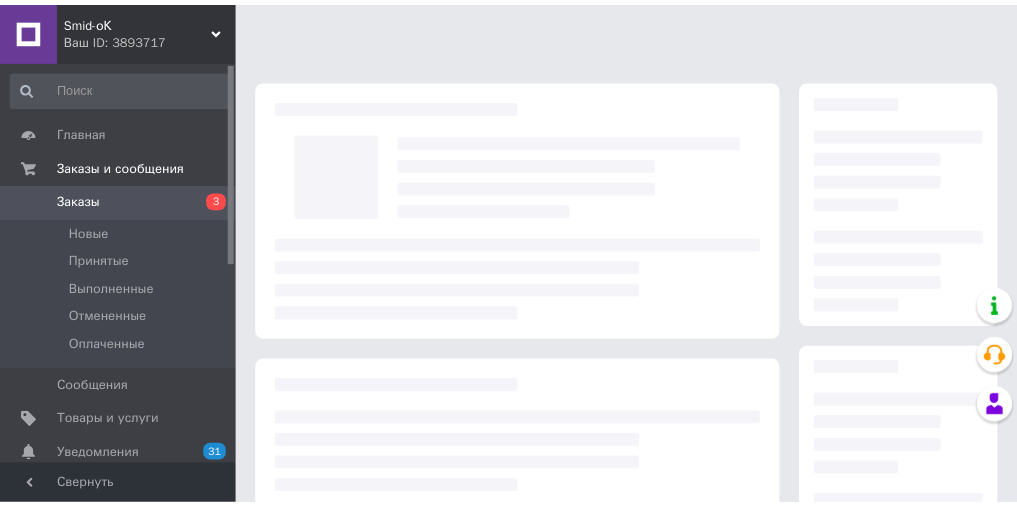 scroll, scrollTop: 0, scrollLeft: 0, axis: both 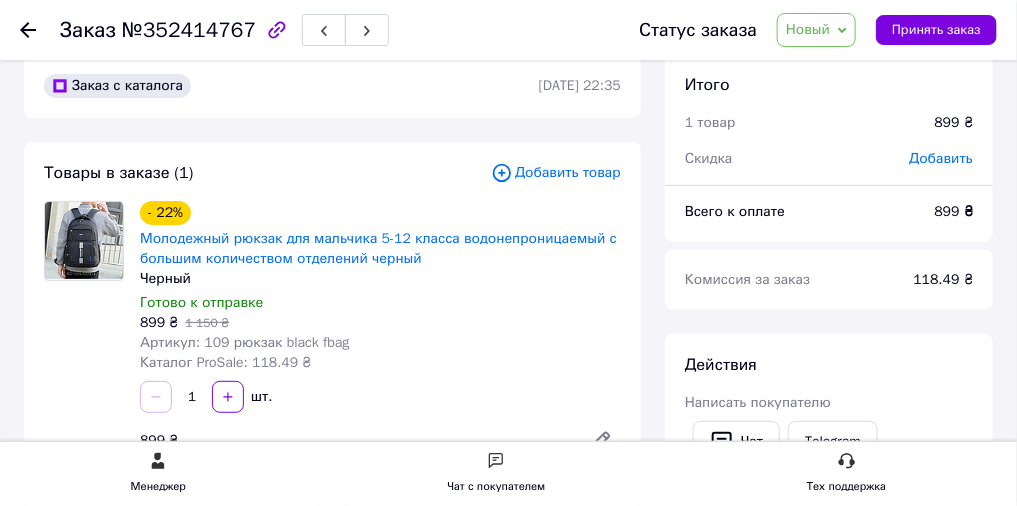 click at bounding box center [84, 240] 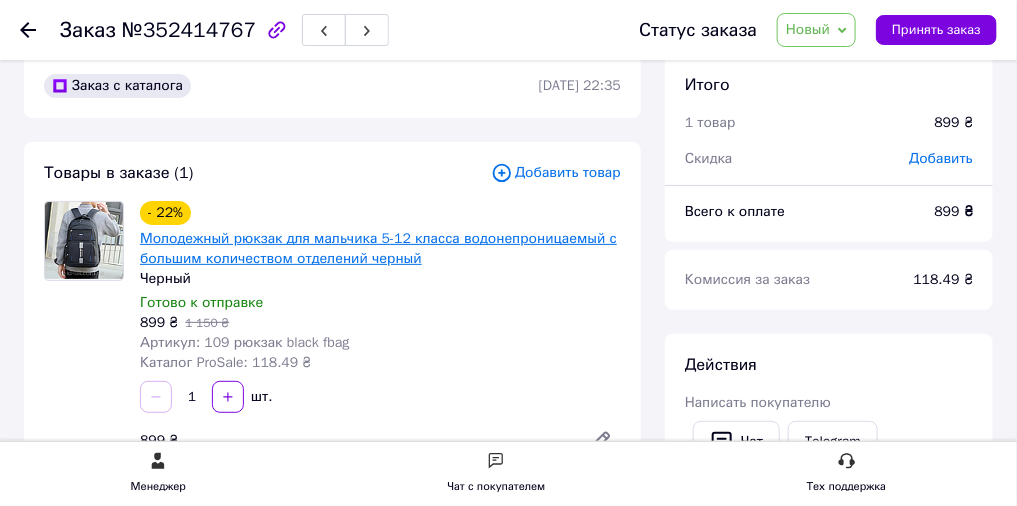 click on "Молодежный рюкзак для мальчика 5-12 класса водонепроницаемый с большим количеством отделений черный" at bounding box center (378, 248) 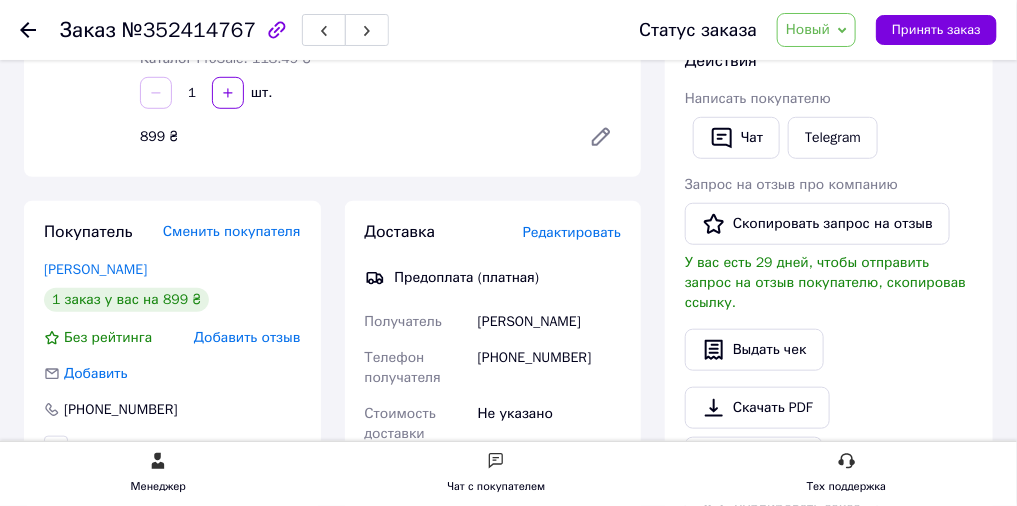 scroll, scrollTop: 363, scrollLeft: 0, axis: vertical 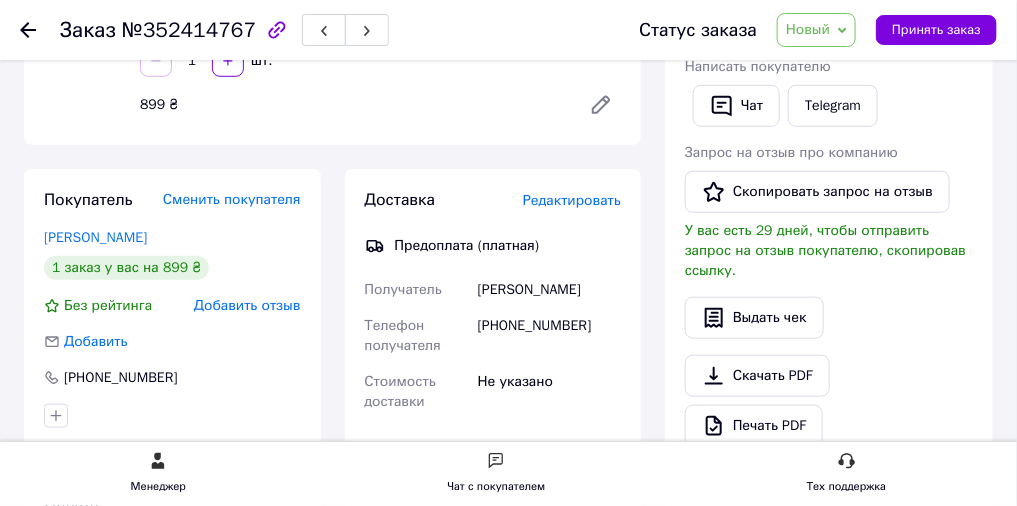 click on "Принятые" at bounding box center (-140, 261) 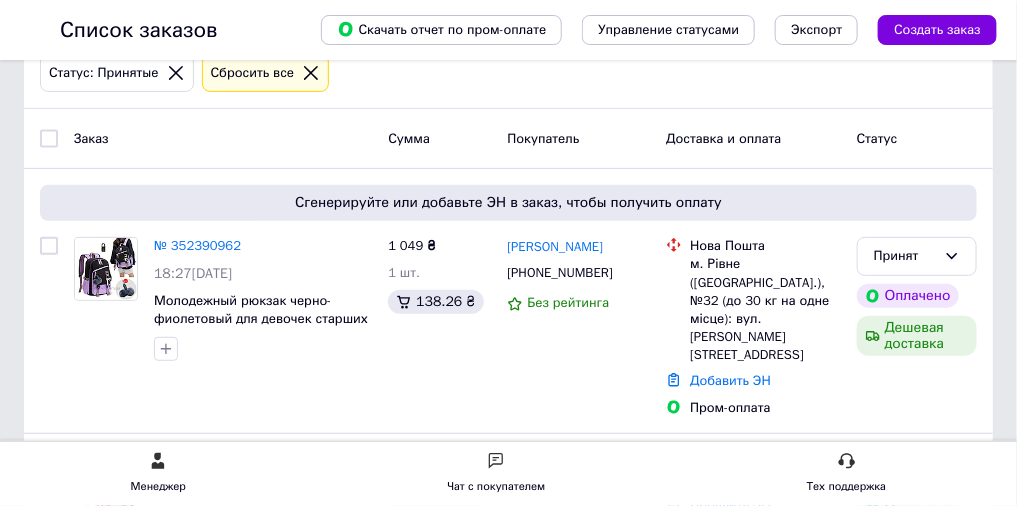 scroll, scrollTop: 132, scrollLeft: 0, axis: vertical 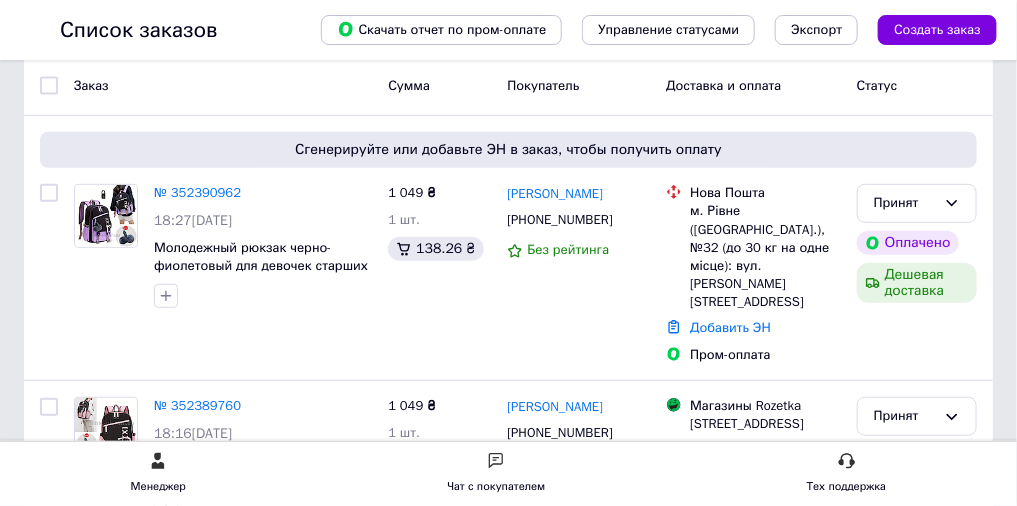 click on "Новые" at bounding box center (-150, 233) 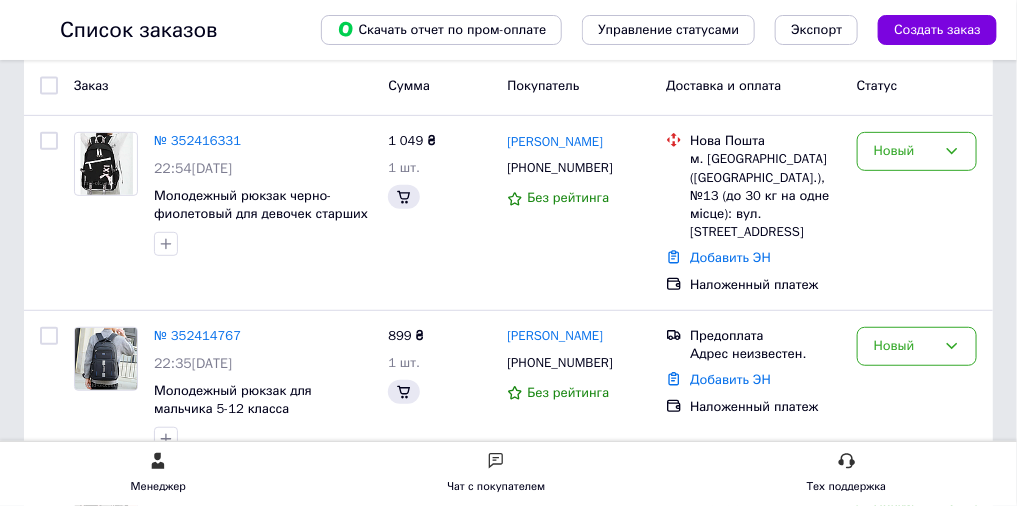 scroll, scrollTop: 0, scrollLeft: 0, axis: both 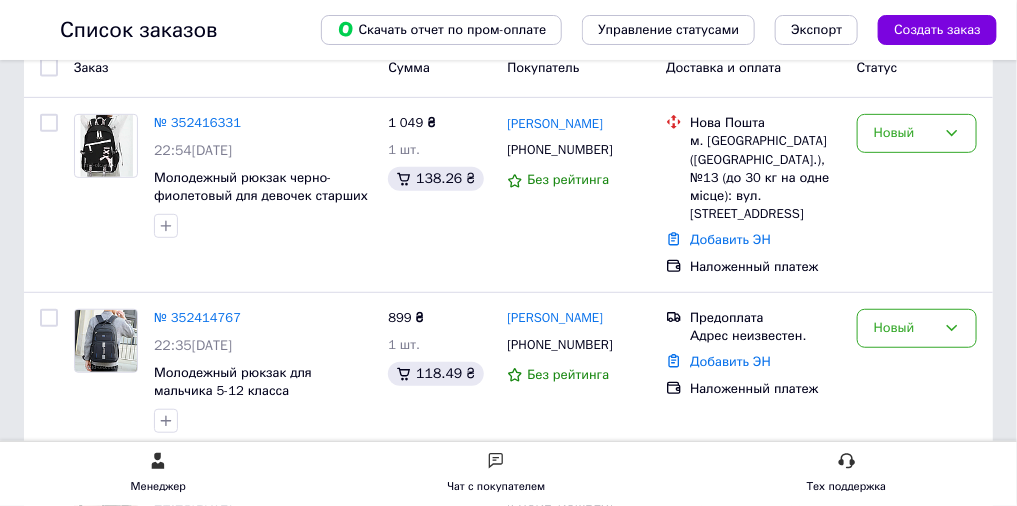 click on "Уведомления" at bounding box center [-141, 455] 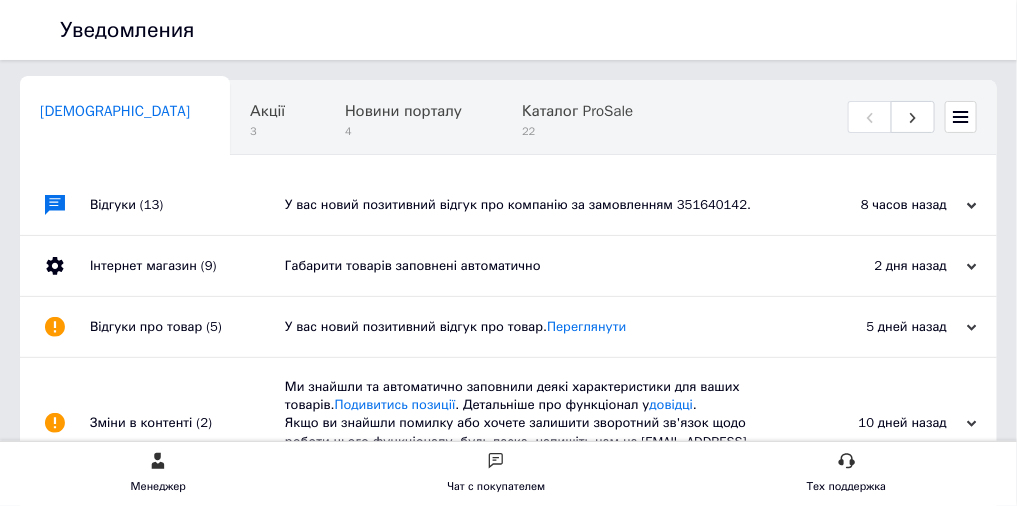 scroll, scrollTop: 0, scrollLeft: 9, axis: horizontal 